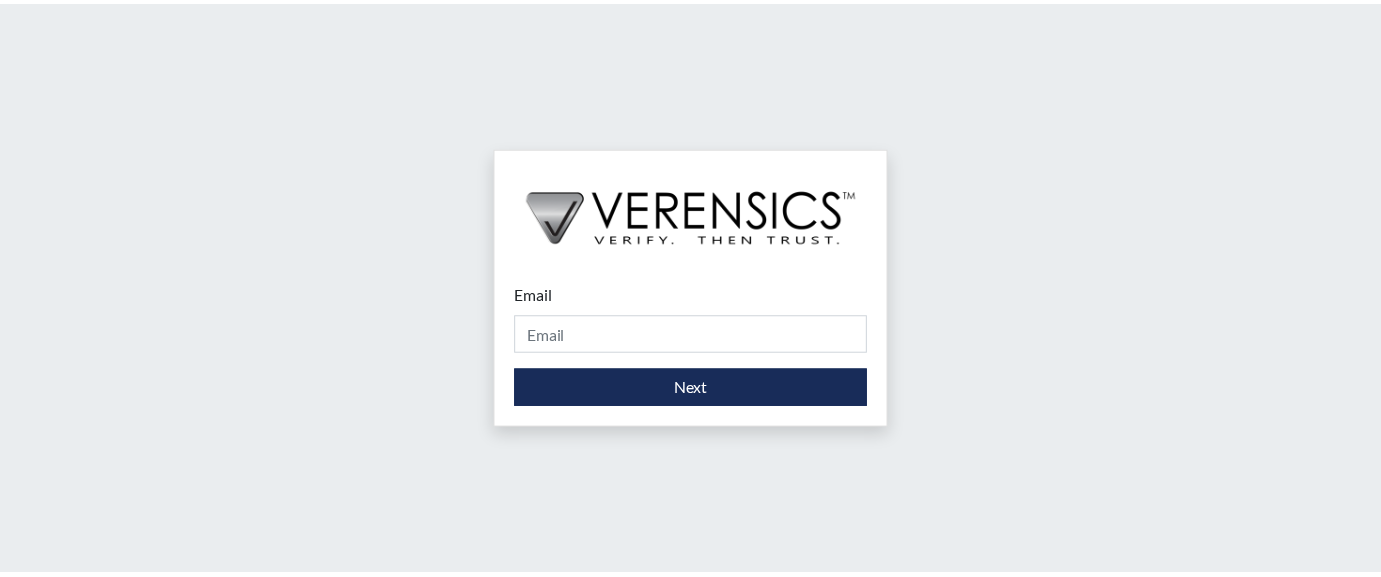 scroll, scrollTop: 0, scrollLeft: 0, axis: both 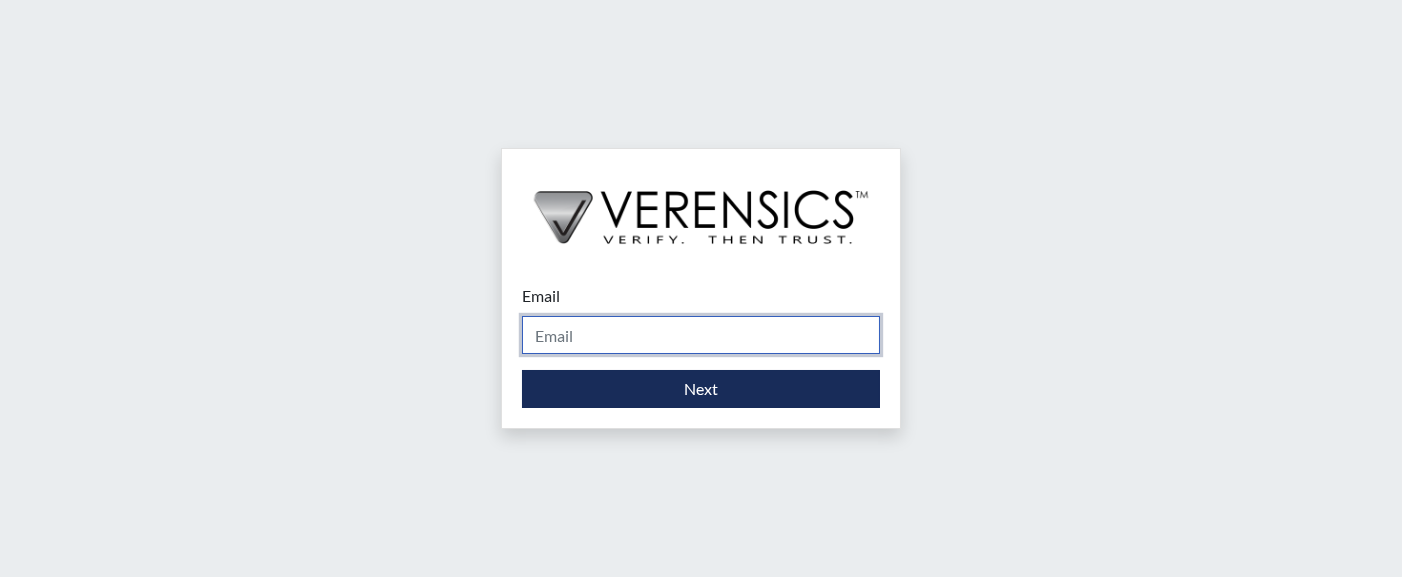 click on "Email" at bounding box center [701, 335] 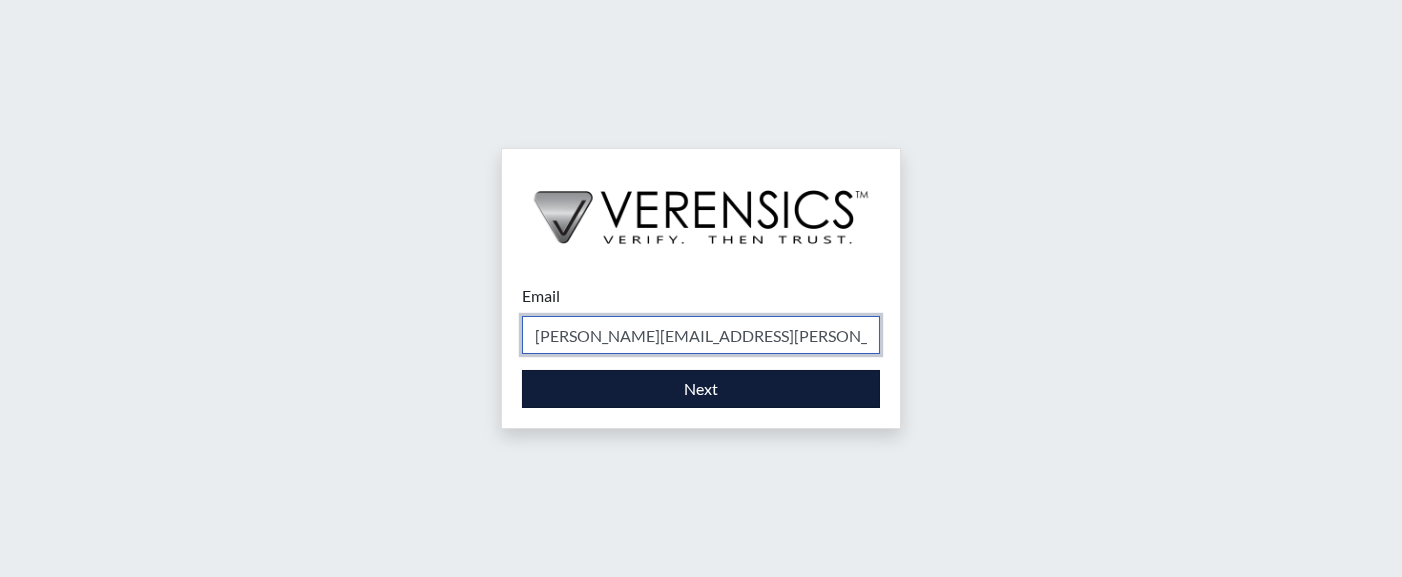 type on "[PERSON_NAME][EMAIL_ADDRESS][PERSON_NAME][DOMAIN_NAME]" 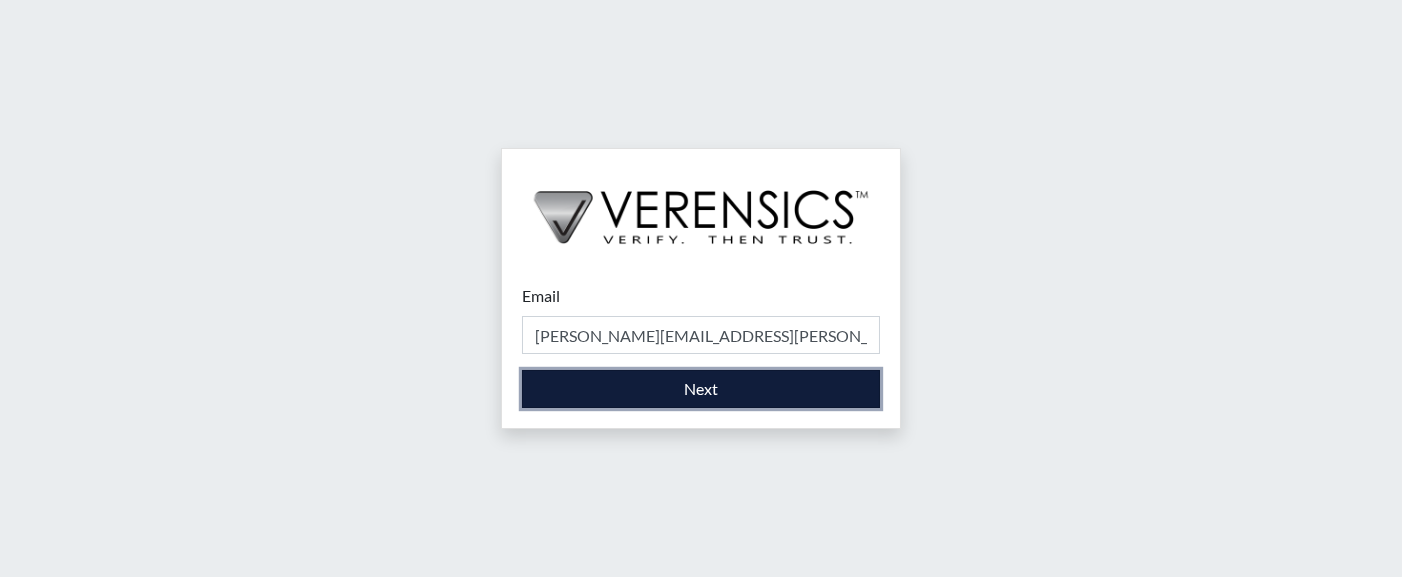 click on "Next" at bounding box center [701, 389] 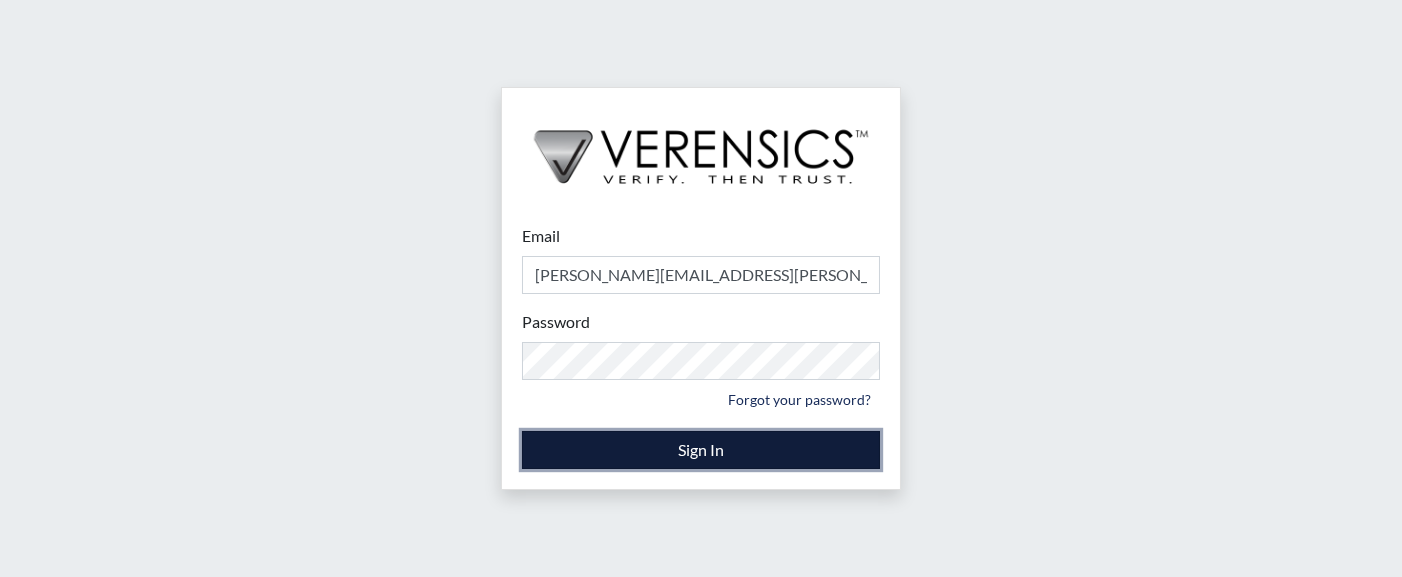 click on "Sign In" at bounding box center [701, 450] 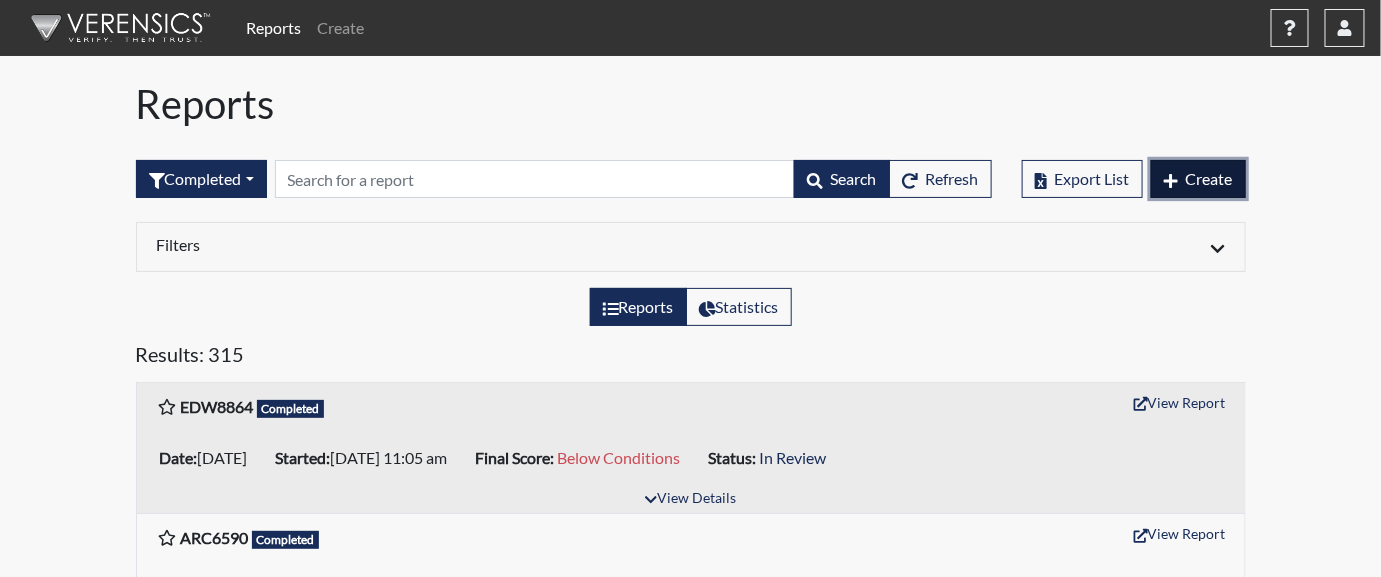 click on "Create" at bounding box center [1198, 179] 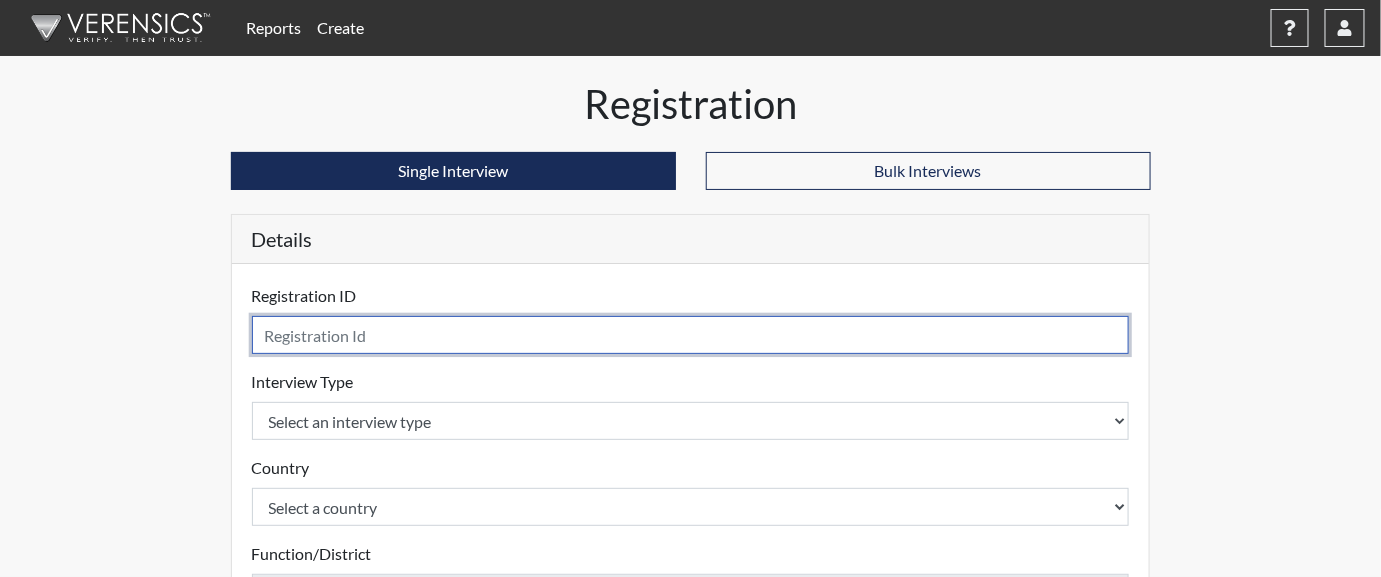 click at bounding box center [691, 335] 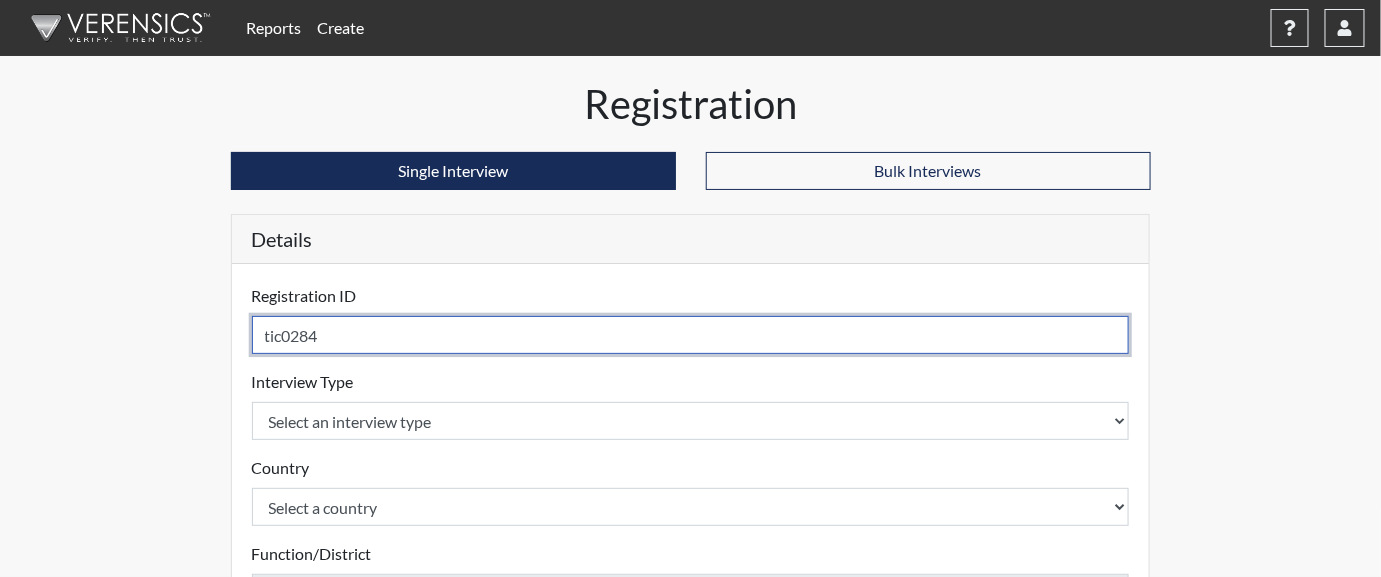 type on "tic0284" 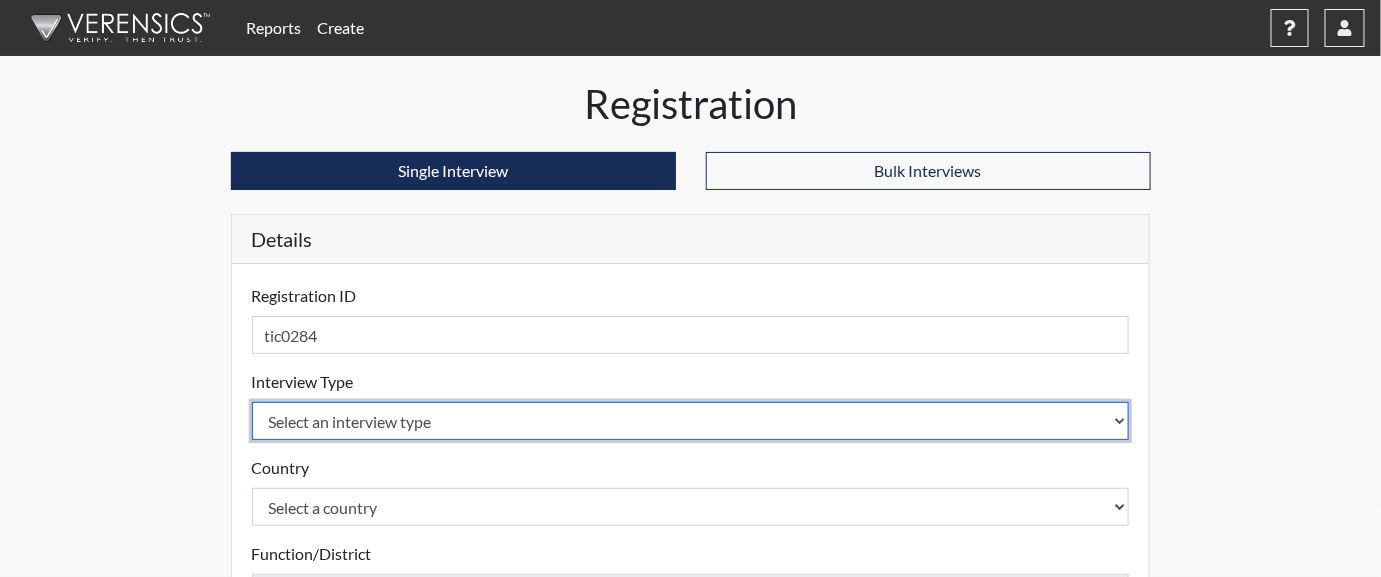 click on "Select an interview type  Corrections Pre-Employment" at bounding box center [691, 421] 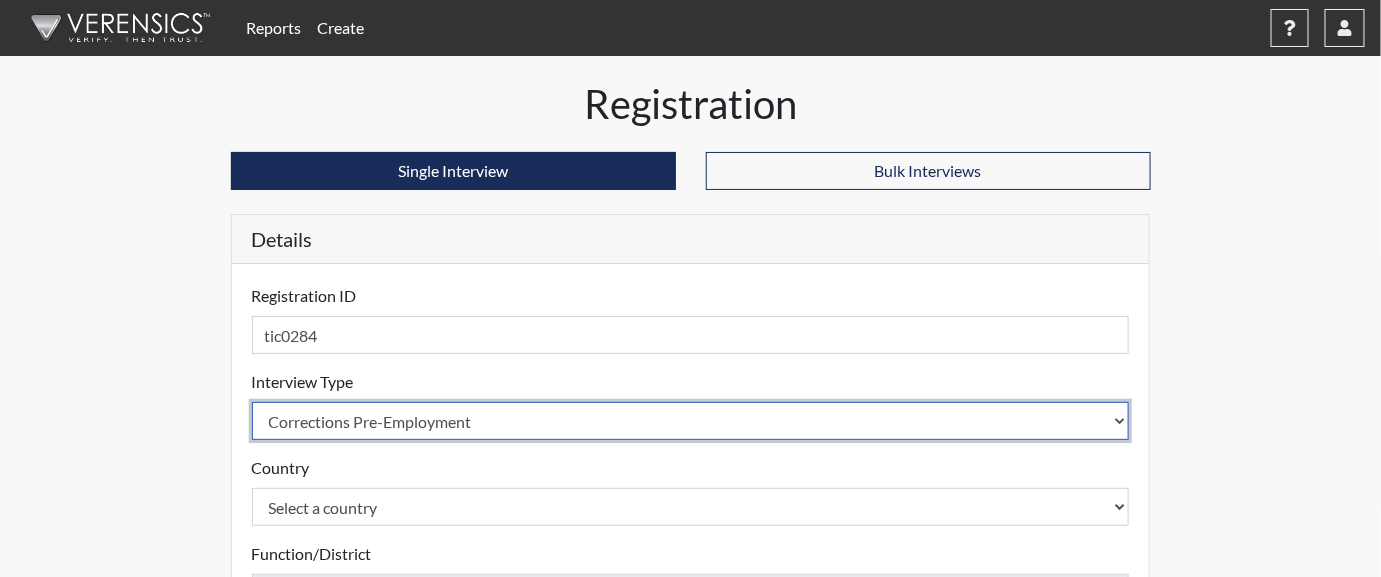 click on "Select an interview type  Corrections Pre-Employment" at bounding box center (691, 421) 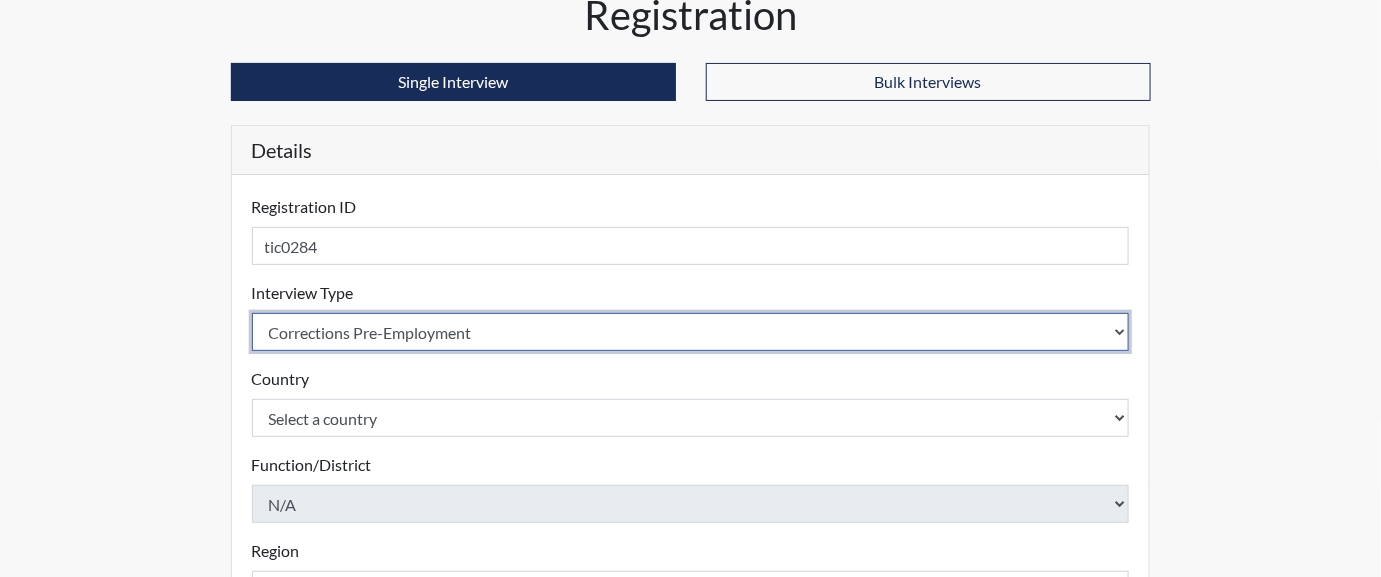 scroll, scrollTop: 133, scrollLeft: 0, axis: vertical 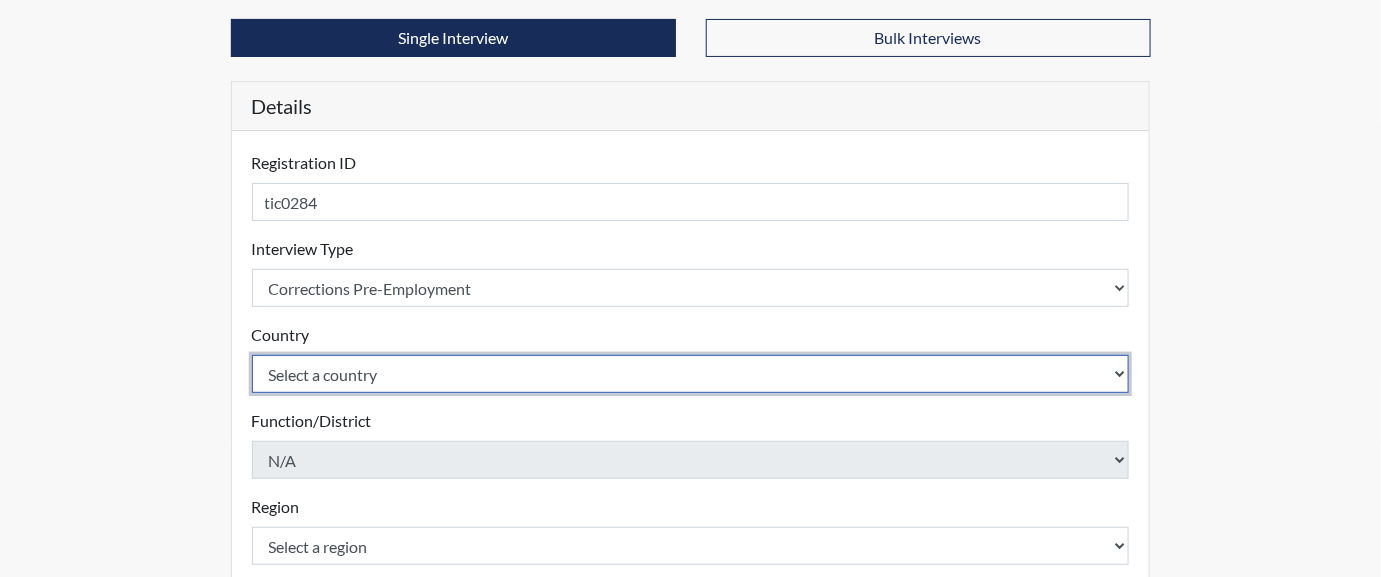click on "Select a country  [GEOGRAPHIC_DATA]   [GEOGRAPHIC_DATA]" at bounding box center [691, 374] 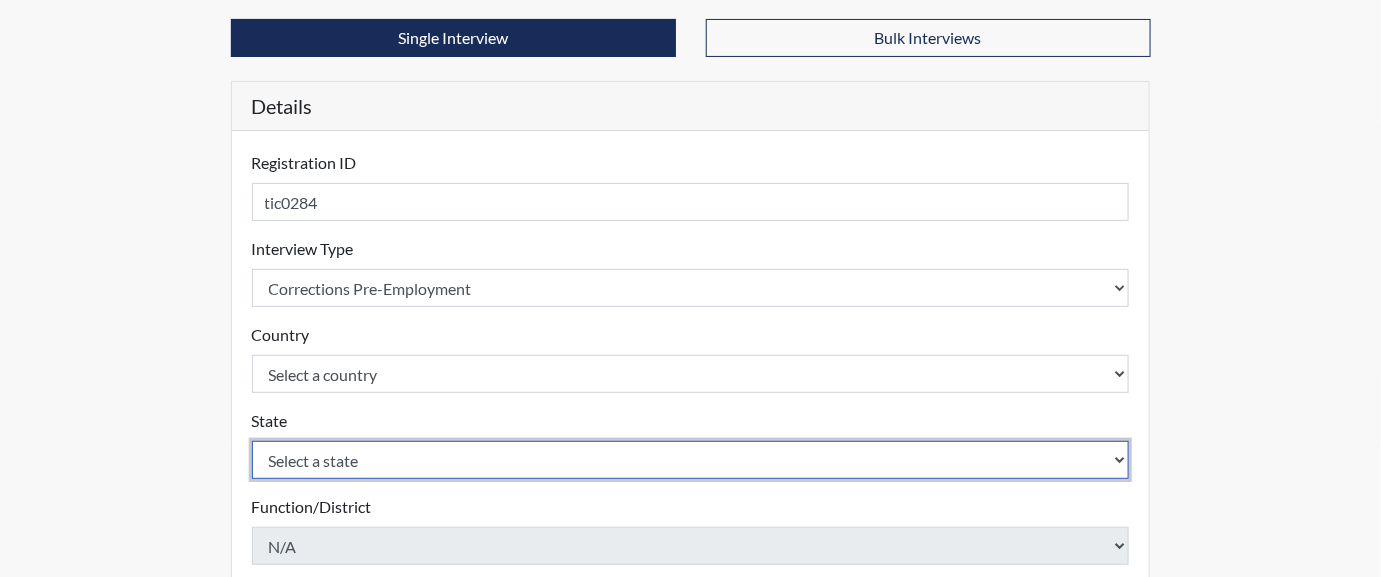 click on "Select a state  [US_STATE]   [US_STATE]   [US_STATE]   [US_STATE]   [US_STATE]   [US_STATE]   [US_STATE]   [US_STATE]   [US_STATE]   [US_STATE]   [US_STATE]   [US_STATE]   [US_STATE]   [US_STATE]   [US_STATE]   [US_STATE]   [US_STATE]   [US_STATE]   [US_STATE]   [US_STATE]   [US_STATE]   [US_STATE]   [US_STATE]   [US_STATE]   [US_STATE]   [US_STATE]   [US_STATE]   [US_STATE]   [US_STATE]   [US_STATE]   [US_STATE]   [US_STATE]   [US_STATE]   [US_STATE]   [US_STATE]   [US_STATE]   [US_STATE]   [US_STATE]   [US_STATE]   [US_STATE]   [US_STATE]   [US_STATE]   [US_STATE]   [US_STATE]   [US_STATE]   [US_STATE][PERSON_NAME][US_STATE]   [US_STATE]   [US_STATE]   [US_STATE]" at bounding box center [691, 460] 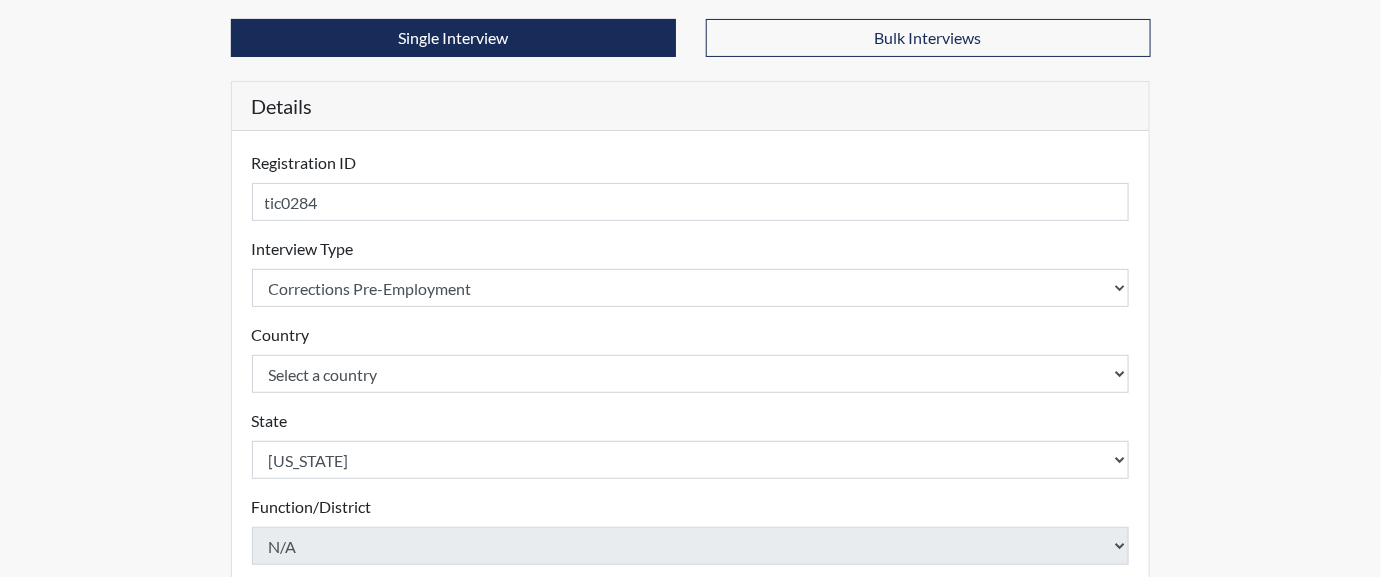 click on "Registration  Single Interview   Bulk Interviews  Details Registration ID tic0284 Please provide a registration ID. Interview Type Select an interview type  Corrections Pre-Employment  Please select a test type. Country Select a country  [GEOGRAPHIC_DATA]   [GEOGRAPHIC_DATA]  Please select a country. State Select a state  [US_STATE]   [US_STATE]   [US_STATE]   [US_STATE]   [US_STATE]   [US_STATE]   [US_STATE]   [US_STATE]   [US_STATE]   [US_STATE]   [US_STATE]   [US_STATE]   [US_STATE]   [US_STATE]   [US_STATE]   [US_STATE]   [US_STATE]   [US_STATE]   [US_STATE]   [US_STATE]   [US_STATE]   [US_STATE]   [US_STATE]   [US_STATE]   [US_STATE]   [US_STATE]   [US_STATE]   [US_STATE]   [US_STATE]   [US_STATE]   [US_STATE]   [US_STATE]   [US_STATE]   [US_STATE]   [US_STATE]   [US_STATE]   [US_STATE]   [US_STATE]   [US_STATE]   [US_STATE]   [US_STATE]   [US_STATE]   [US_STATE]   [US_STATE]   [US_STATE]   [US_STATE][PERSON_NAME][US_STATE]   [US_STATE]   [US_STATE]   [US_STATE]  Please select a state. Function/District N/A Please select a function/district. Region Select a region  Southeast Region  Facility/Store N/A ×" at bounding box center (691, 512) 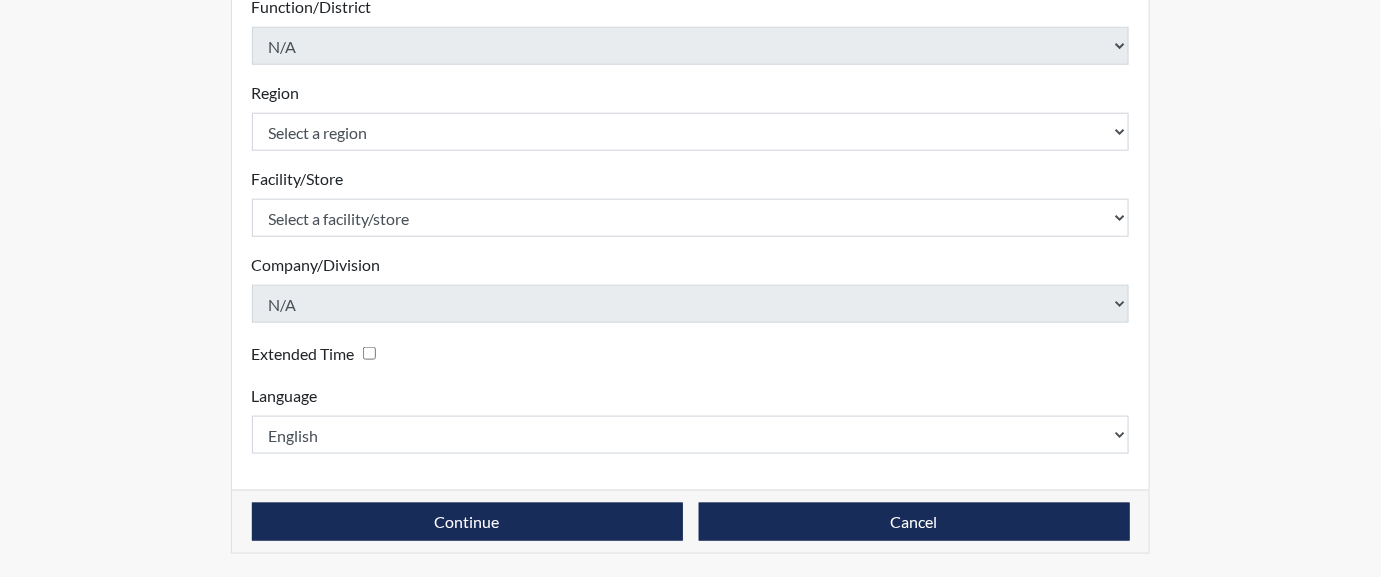 scroll, scrollTop: 500, scrollLeft: 0, axis: vertical 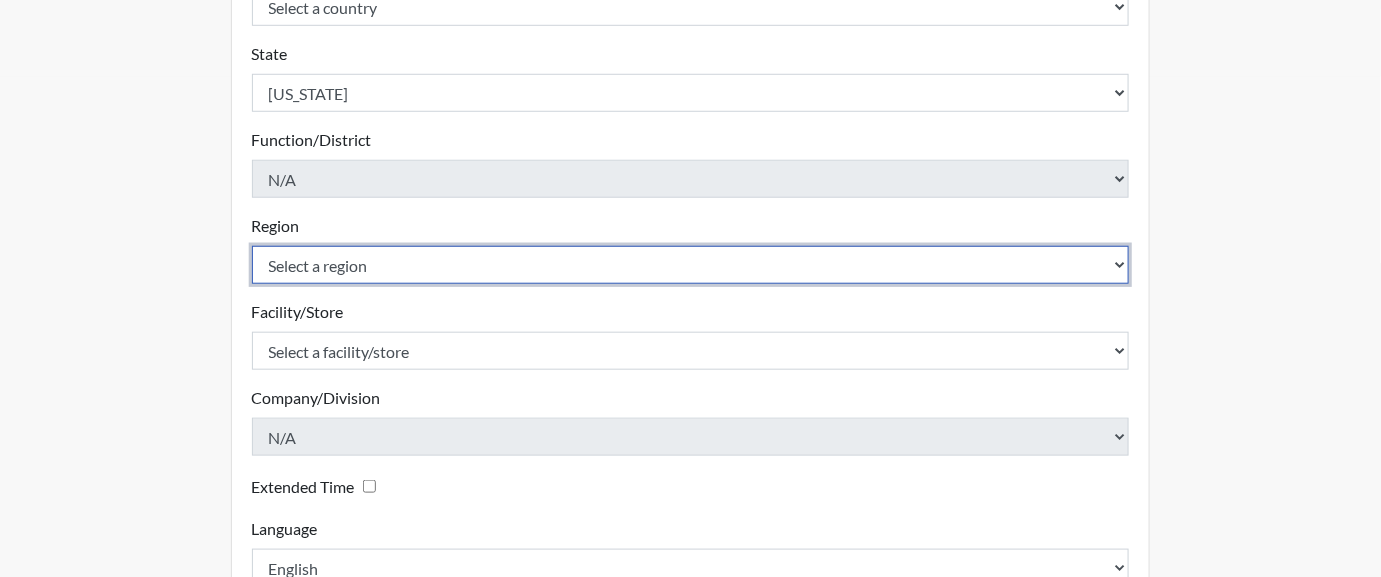 click on "Select a region  [GEOGRAPHIC_DATA]" at bounding box center (691, 265) 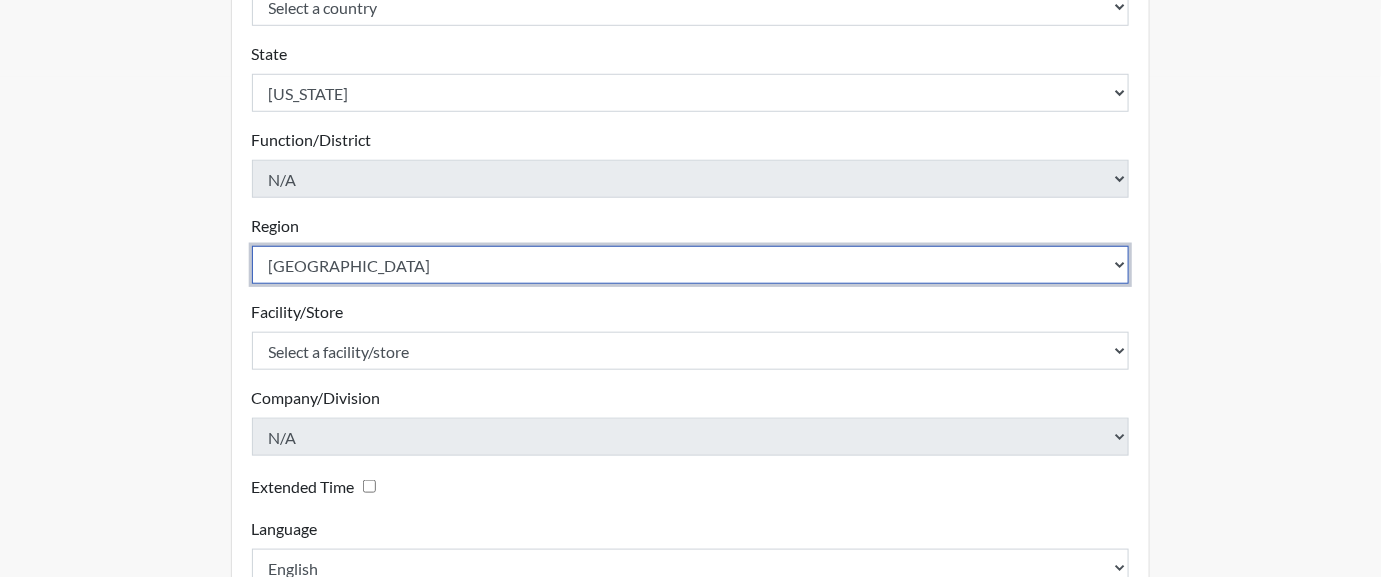 click on "Select a region  [GEOGRAPHIC_DATA]" at bounding box center (691, 265) 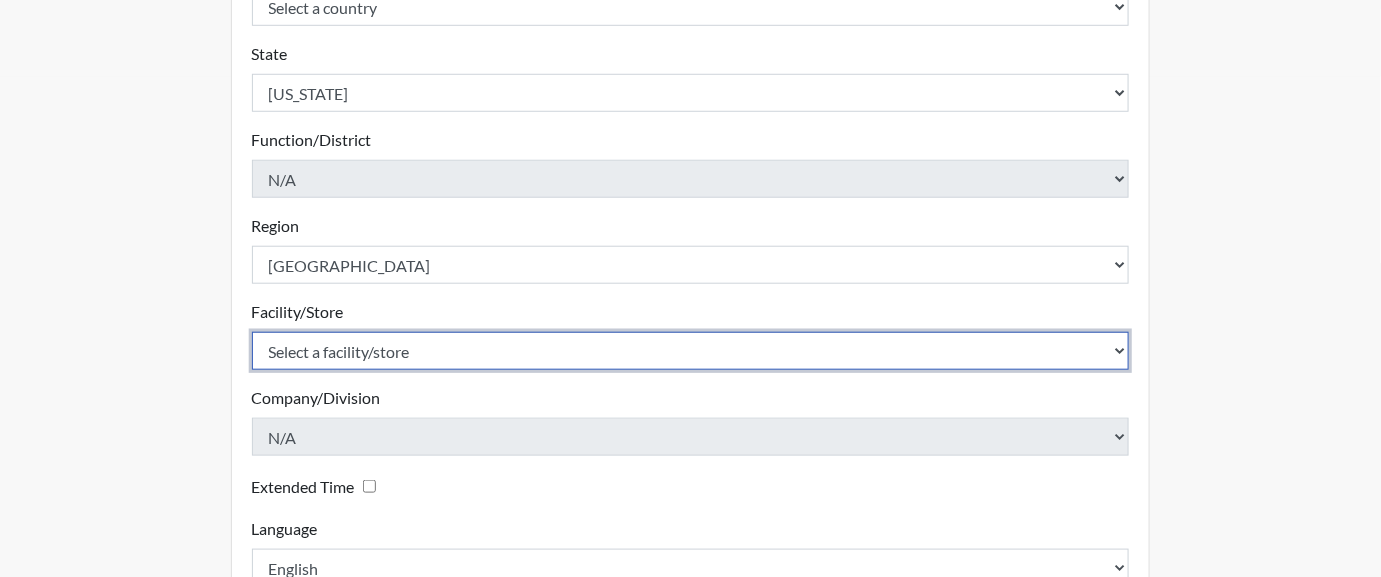 click on "Select a facility/store  [PERSON_NAME]   [PERSON_NAME]" at bounding box center [691, 351] 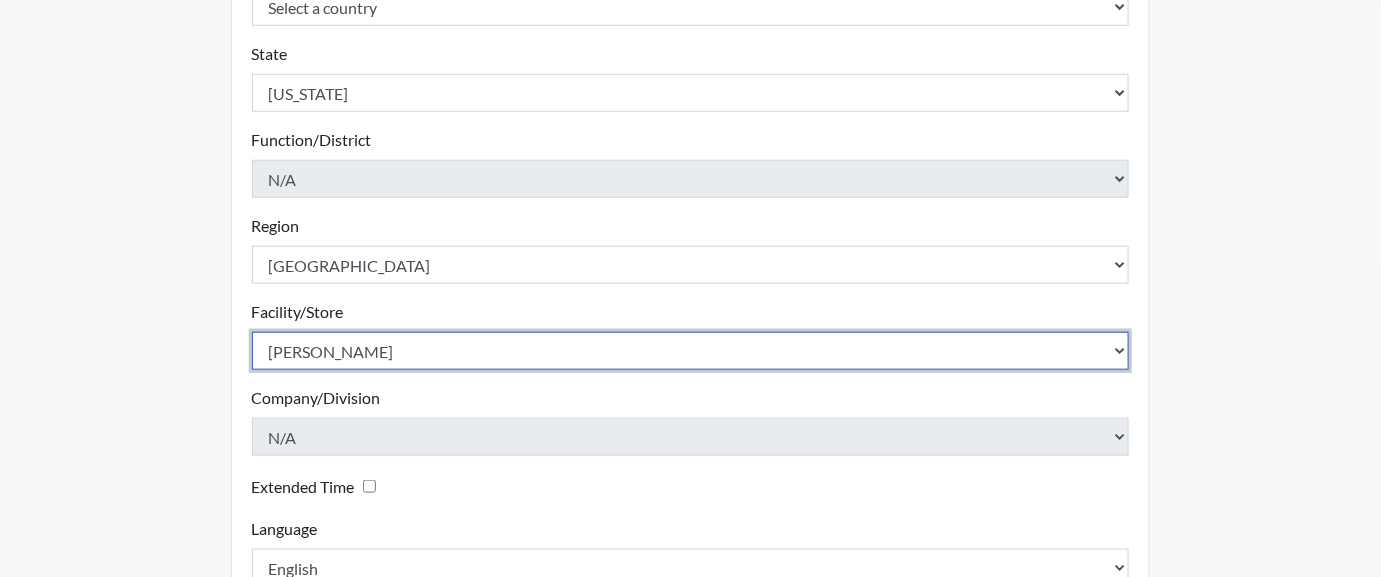 click on "Select a facility/store  [PERSON_NAME]   [PERSON_NAME]" at bounding box center [691, 351] 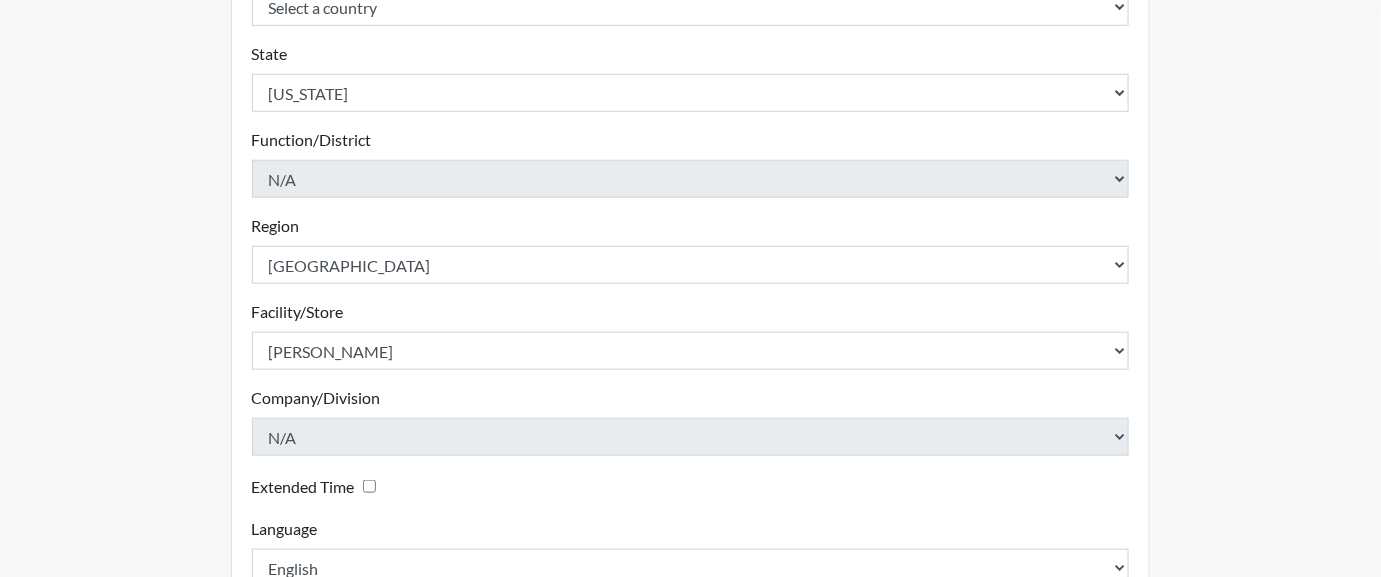 click on "Registration  Single Interview   Bulk Interviews  Details Registration ID tic0284 Please provide a registration ID. Interview Type Select an interview type  Corrections Pre-Employment  Please select a test type. Country Select a country  [GEOGRAPHIC_DATA]   [GEOGRAPHIC_DATA]  Please select a country. State Select a state  [US_STATE]   [US_STATE]   [US_STATE]   [US_STATE]   [US_STATE]   [US_STATE]   [US_STATE]   [US_STATE]   [US_STATE]   [US_STATE]   [US_STATE]   [US_STATE]   [US_STATE]   [US_STATE]   [US_STATE]   [US_STATE]   [US_STATE]   [US_STATE]   [US_STATE]   [US_STATE]   [US_STATE]   [US_STATE]   [US_STATE]   [US_STATE]   [US_STATE]   [US_STATE]   [US_STATE]   [US_STATE]   [US_STATE]   [US_STATE]   [US_STATE]   [US_STATE]   [US_STATE]   [US_STATE]   [US_STATE]   [US_STATE]   [US_STATE]   [US_STATE]   [US_STATE]   [US_STATE]   [US_STATE]   [US_STATE]   [US_STATE]   [US_STATE]   [US_STATE]   [US_STATE][PERSON_NAME][US_STATE]   [US_STATE]   [US_STATE]   [US_STATE]  Please select a state. Function/District N/A Please select a function/district. Region Select a region  Southeast Region  Facility/Store N/A ×" at bounding box center [691, 145] 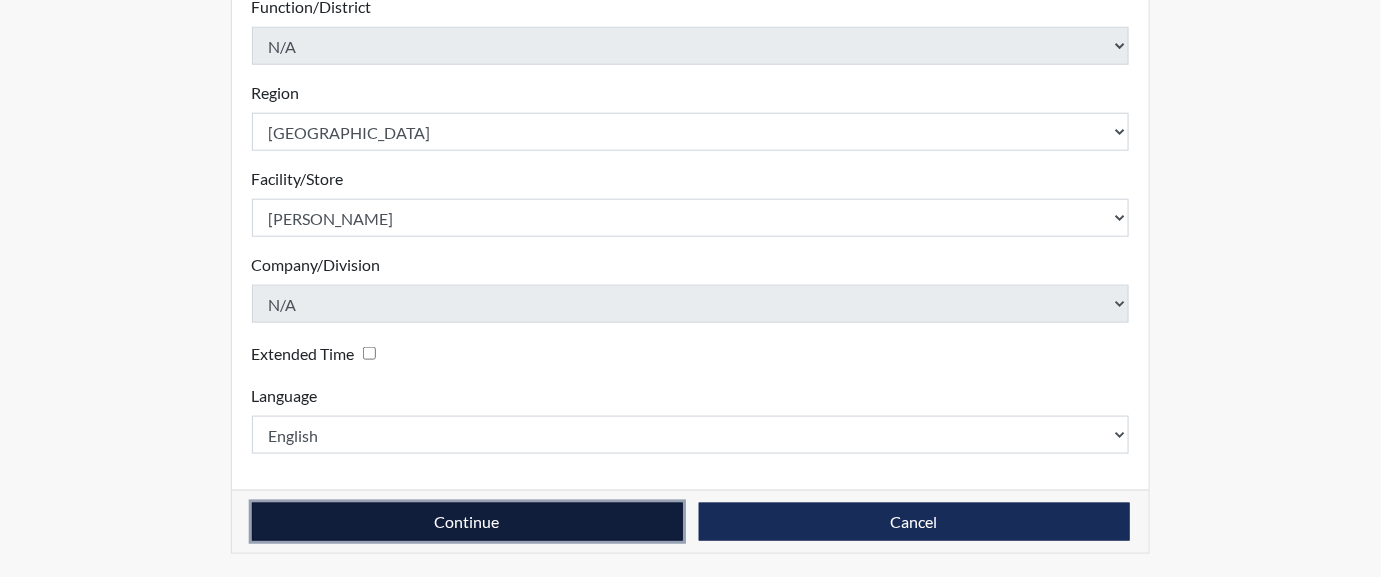 click on "Continue" at bounding box center [467, 522] 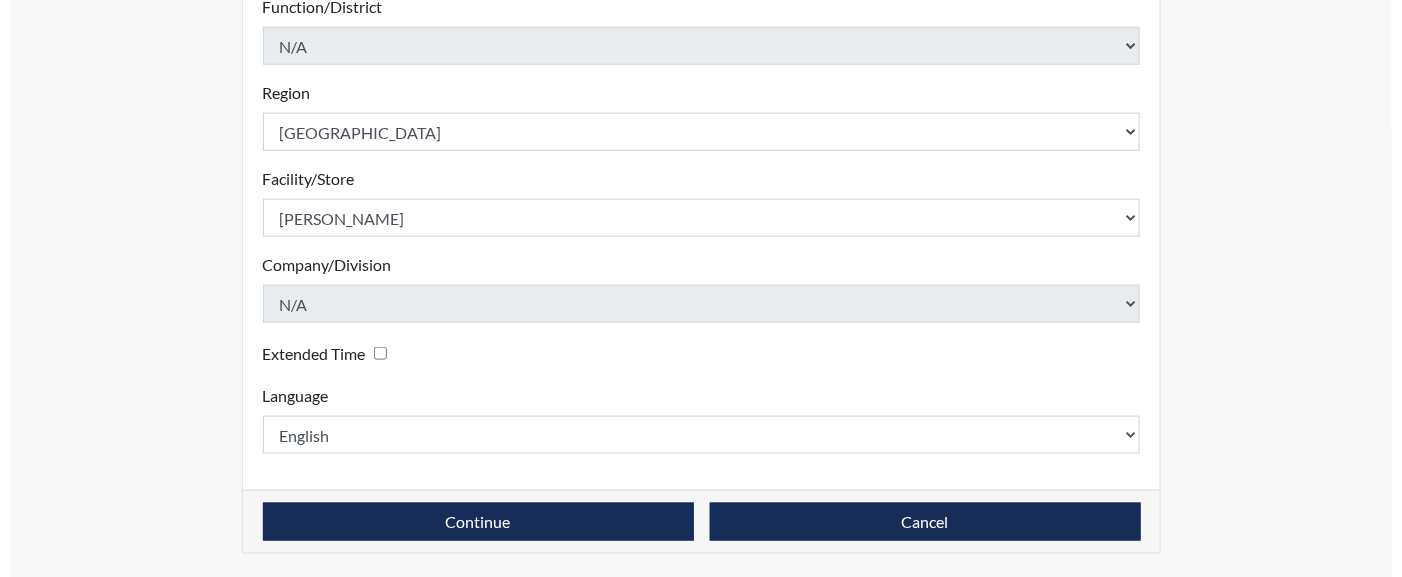scroll, scrollTop: 0, scrollLeft: 0, axis: both 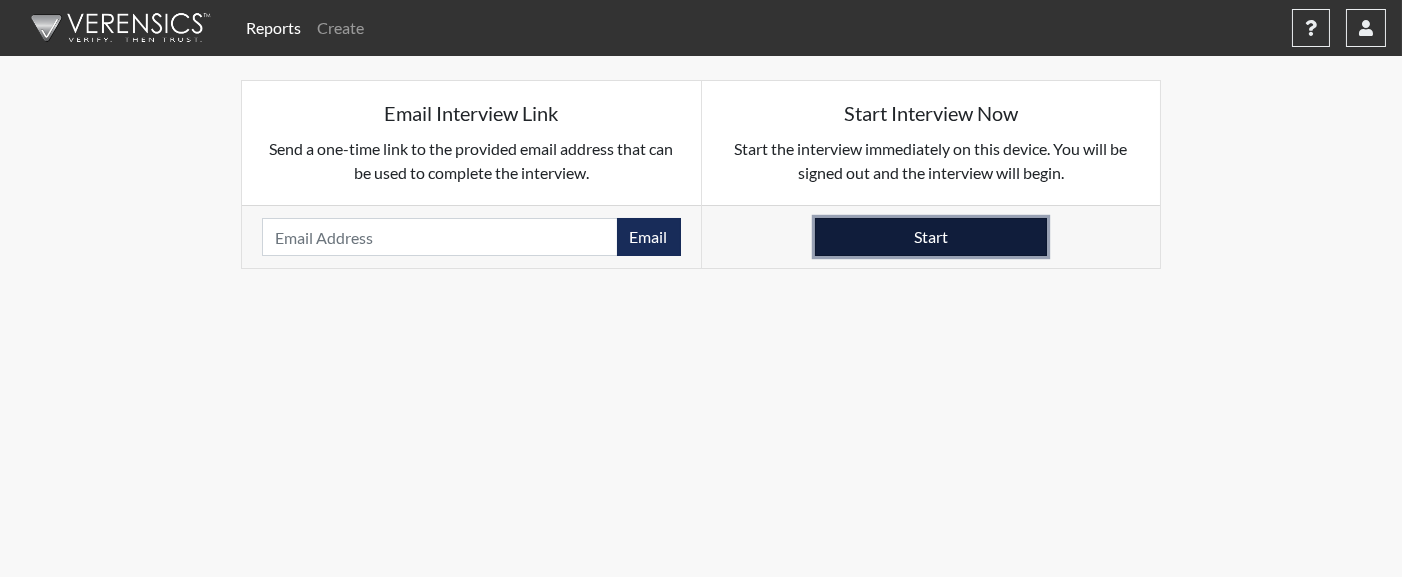 click on "Start" at bounding box center [931, 237] 